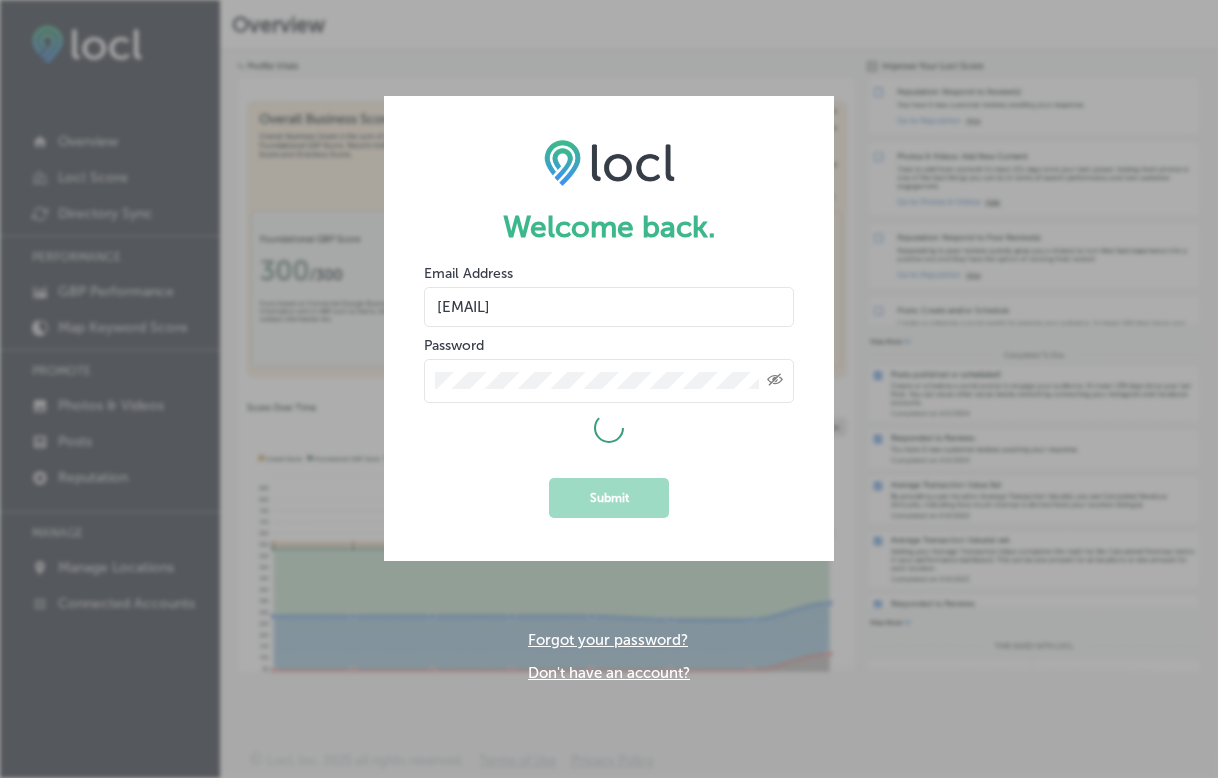 scroll, scrollTop: 0, scrollLeft: 0, axis: both 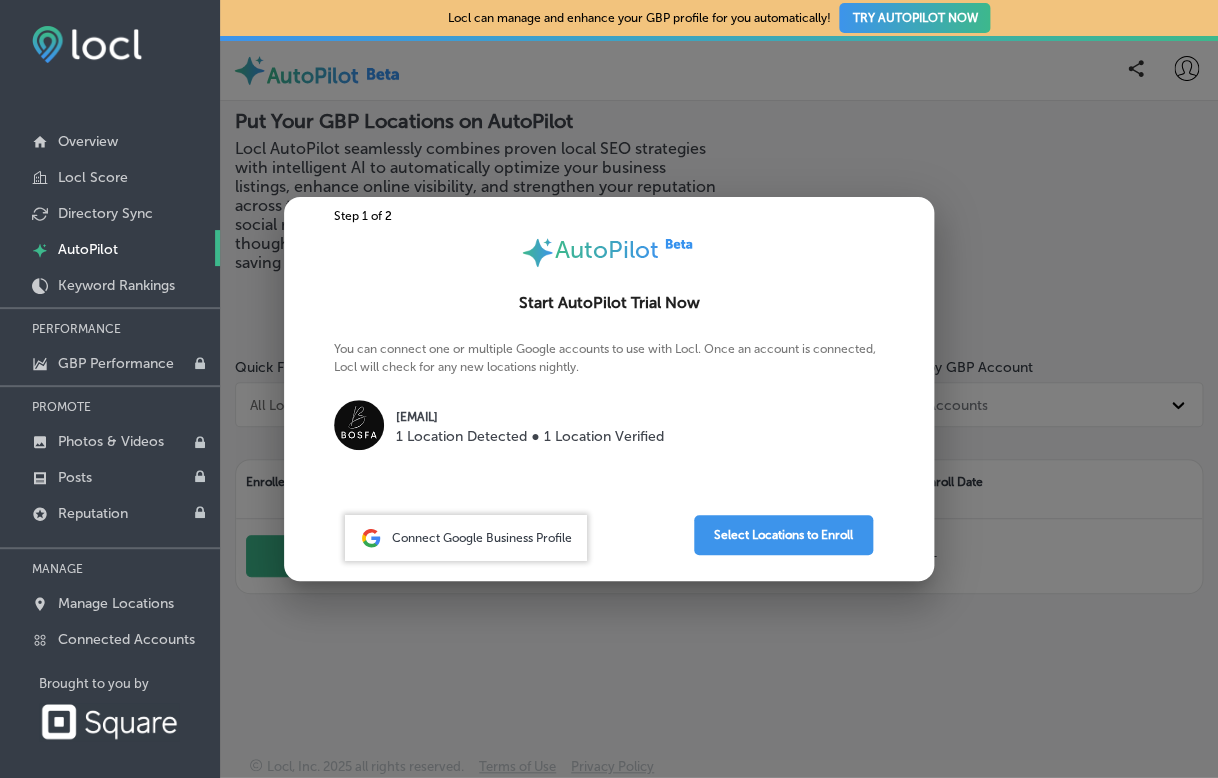 click at bounding box center [609, 389] 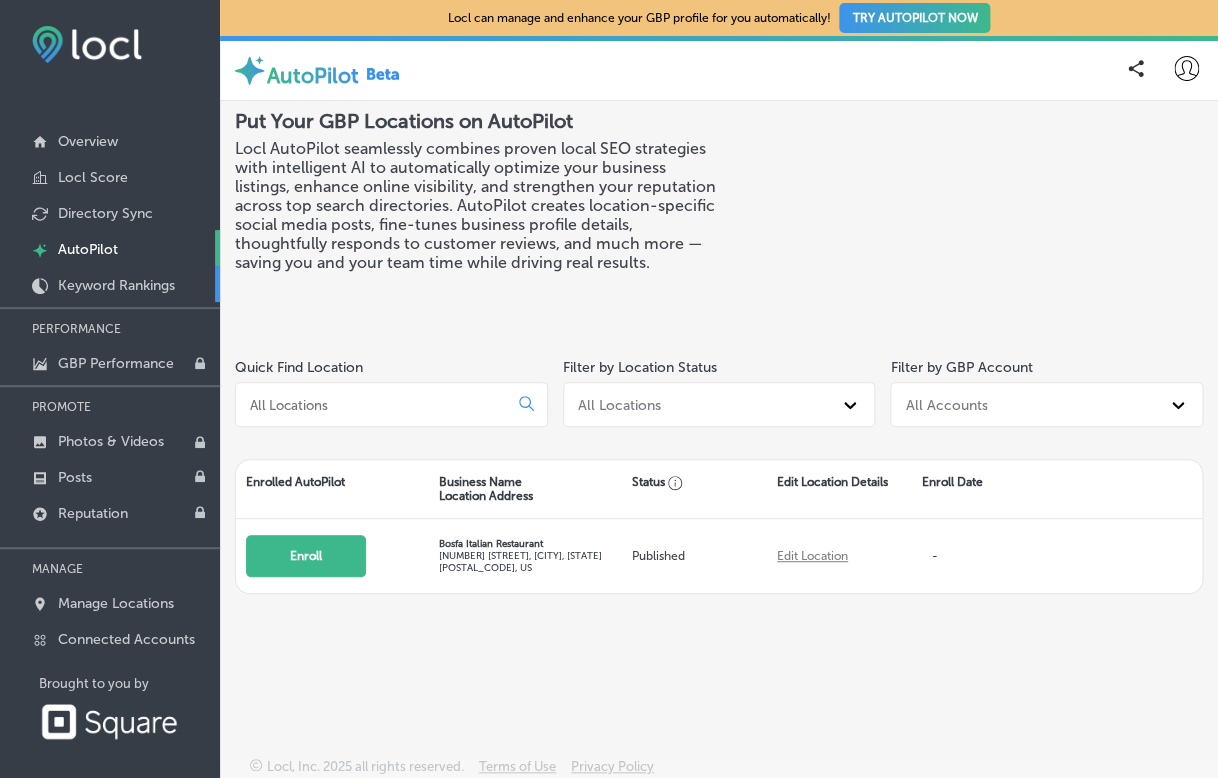 click on "Keyword Rankings" at bounding box center (116, 285) 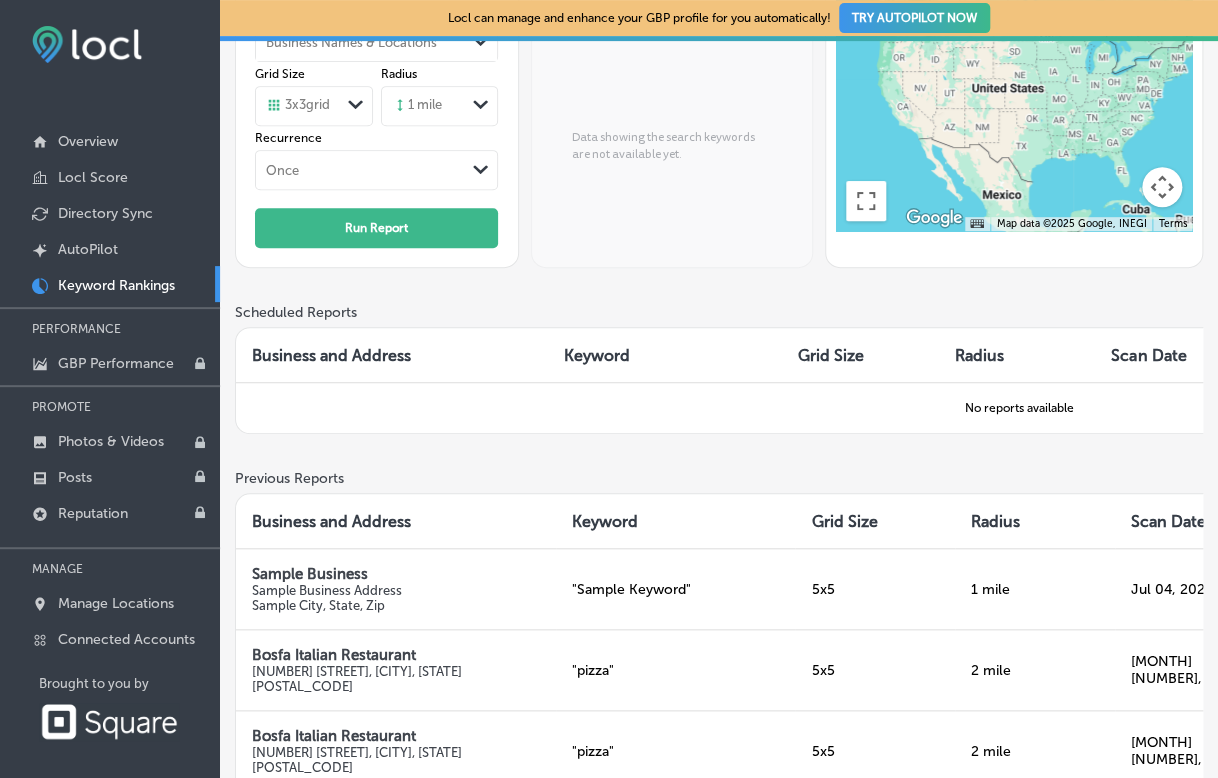 scroll, scrollTop: 367, scrollLeft: 0, axis: vertical 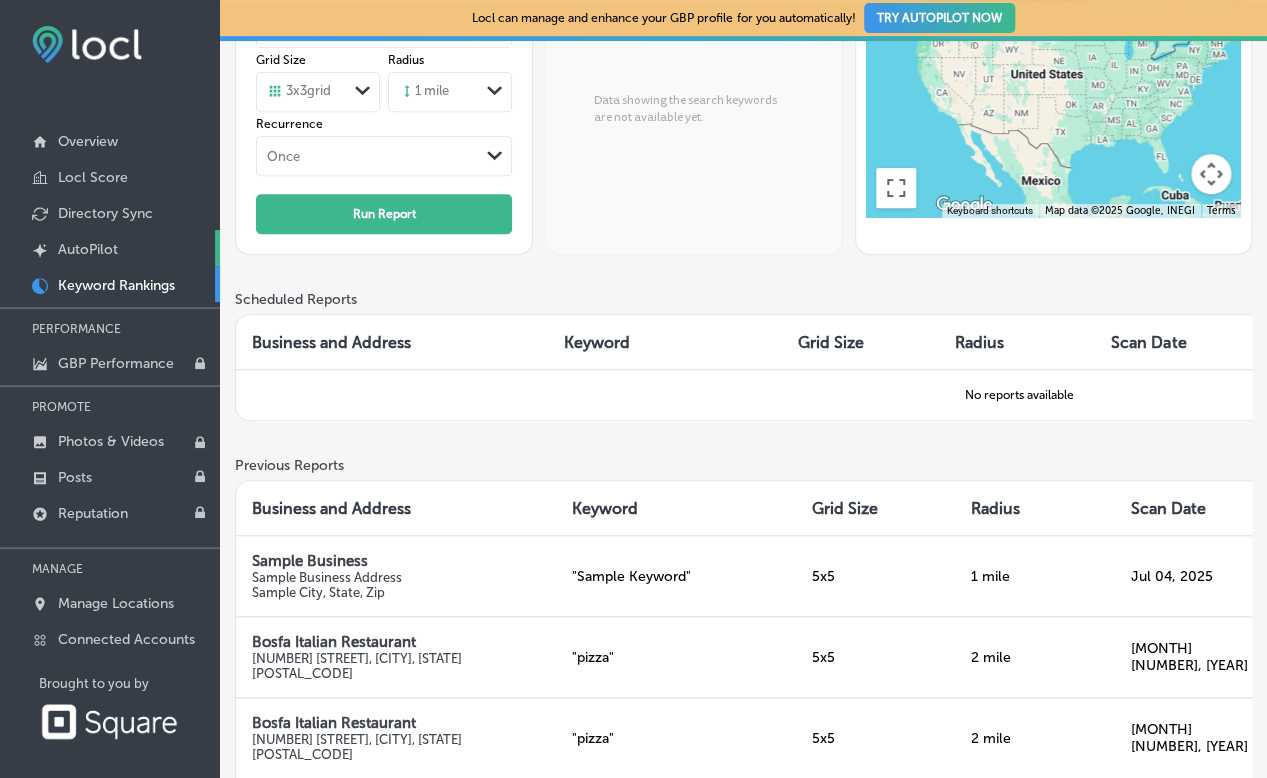 click on "AutoPilot" at bounding box center [88, 249] 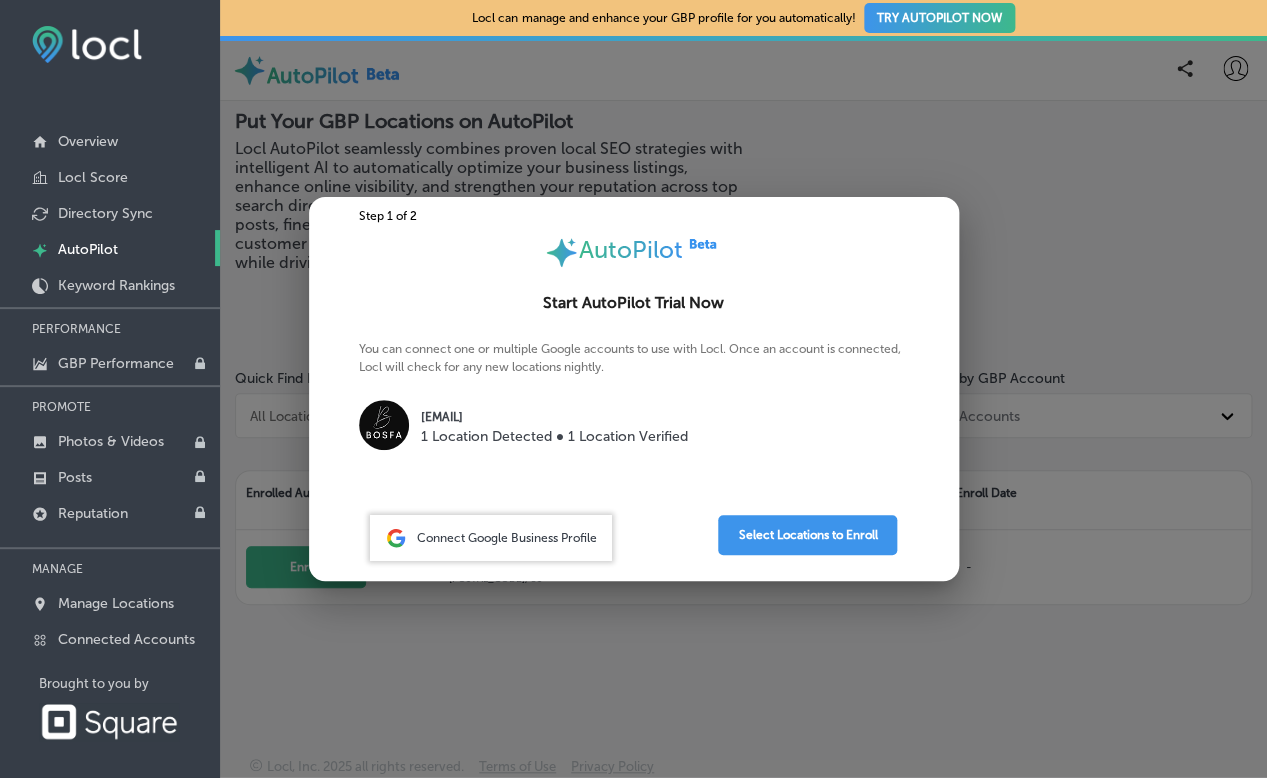 click at bounding box center (633, 389) 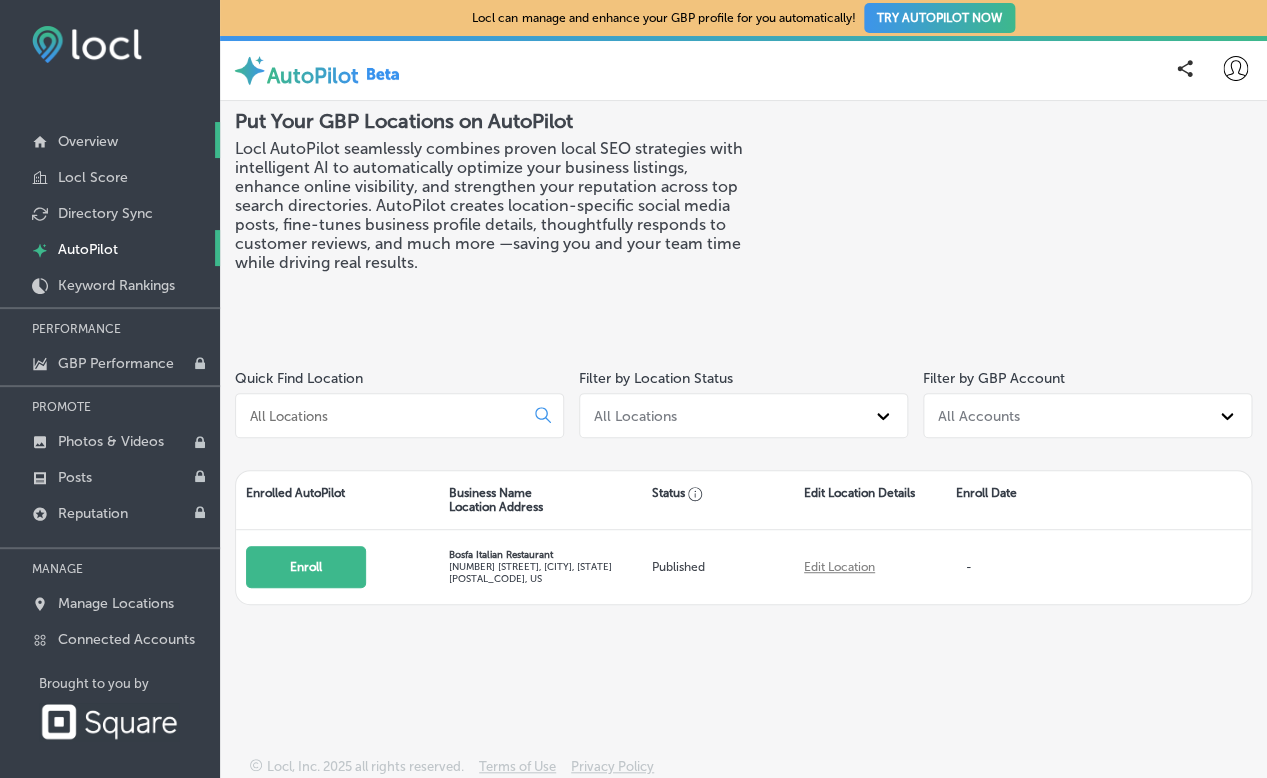 click on "Overview" at bounding box center [88, 141] 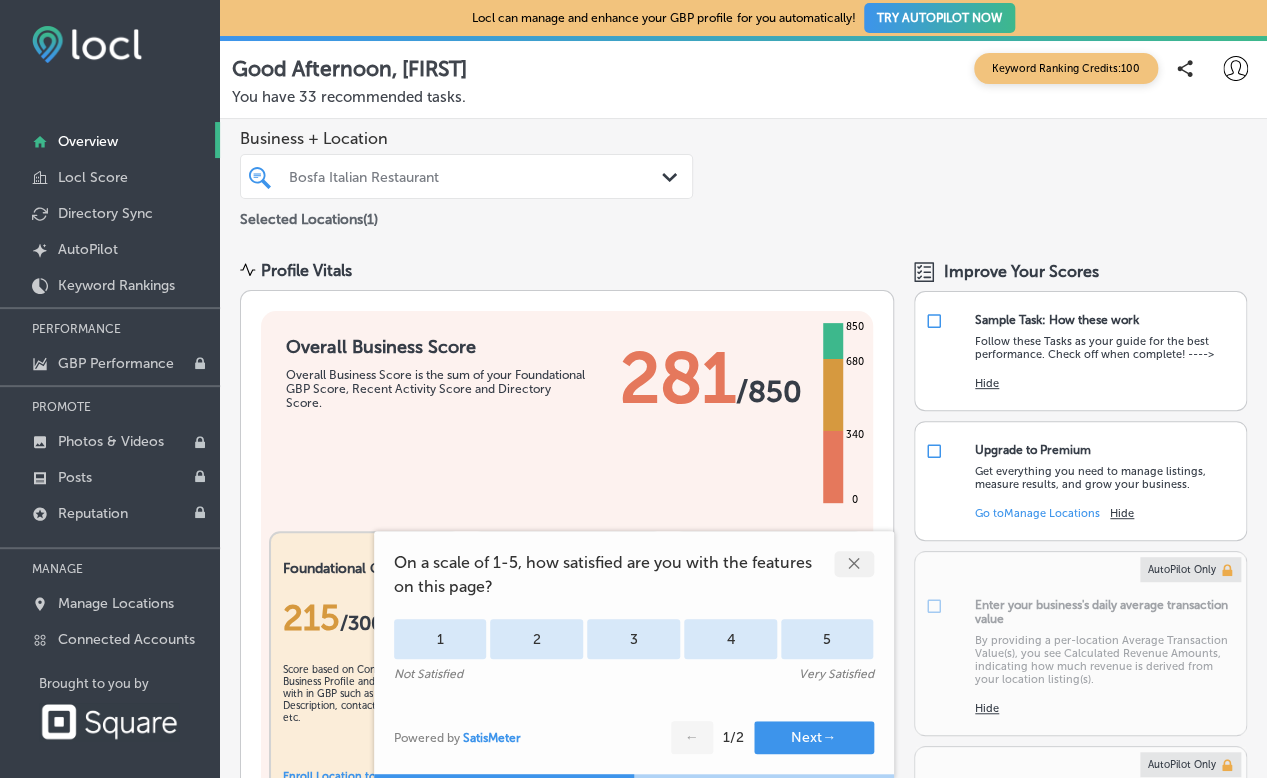 click on "✕" at bounding box center [854, 564] 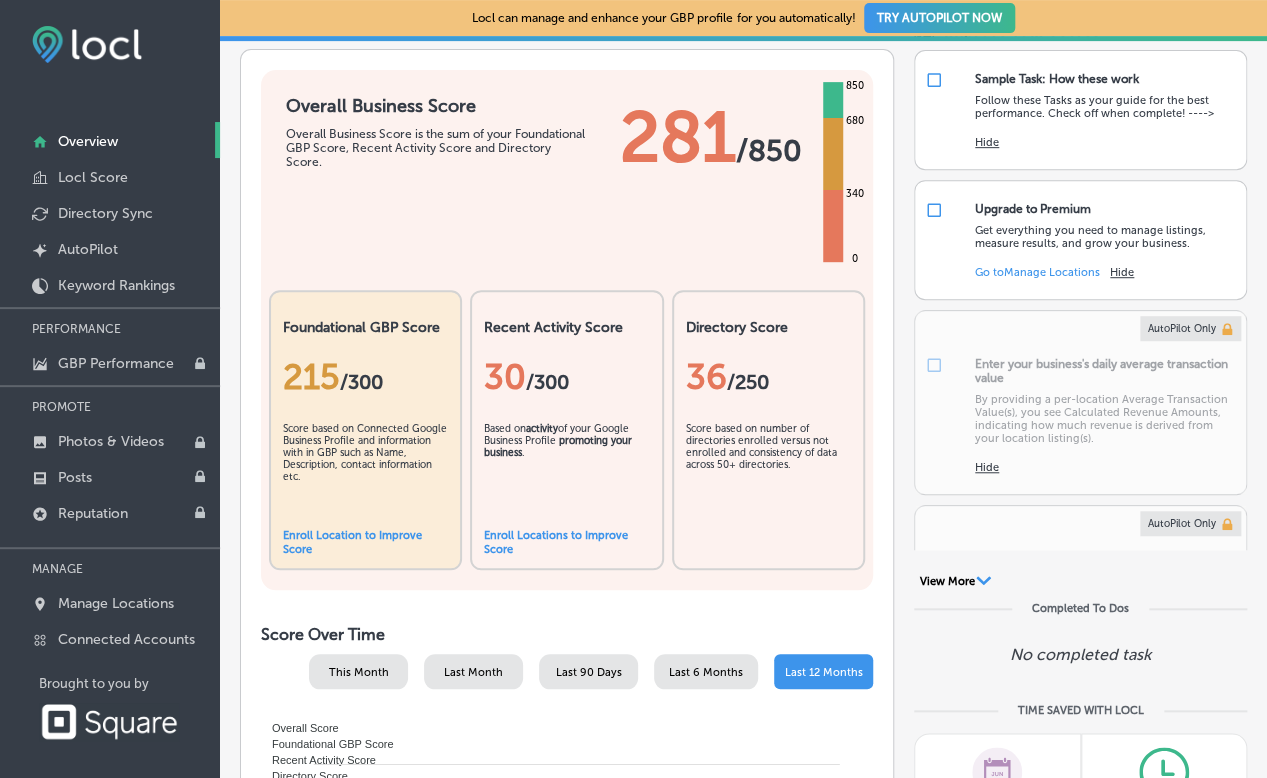 scroll, scrollTop: 227, scrollLeft: 0, axis: vertical 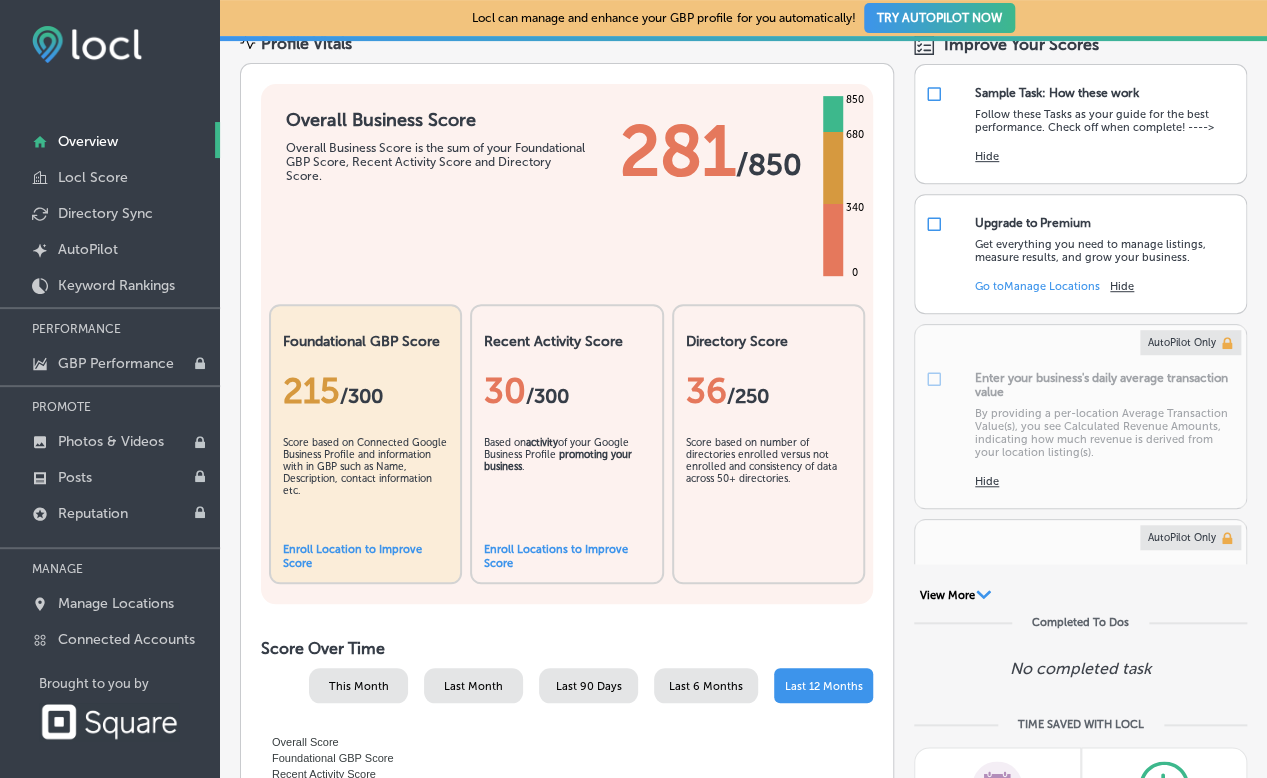 click on "36 /250" at bounding box center [768, 391] 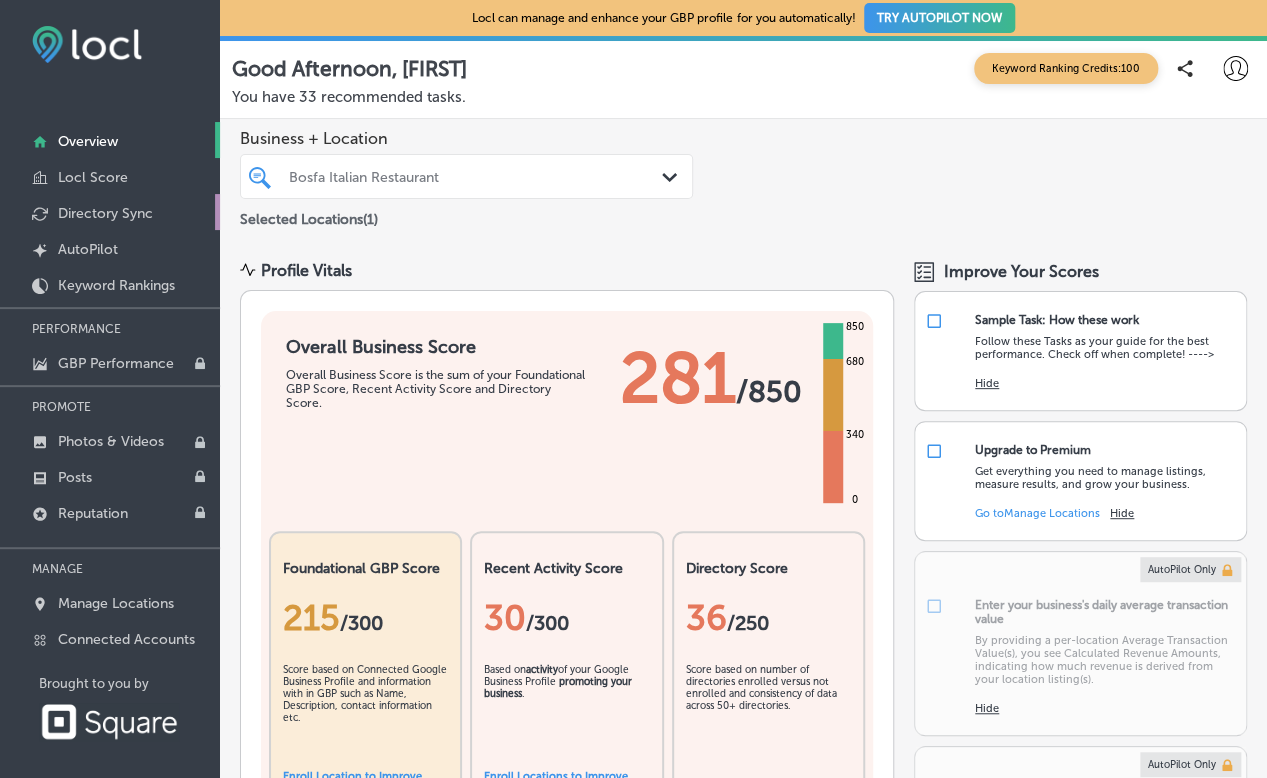 click on "Directory Sync" at bounding box center [105, 213] 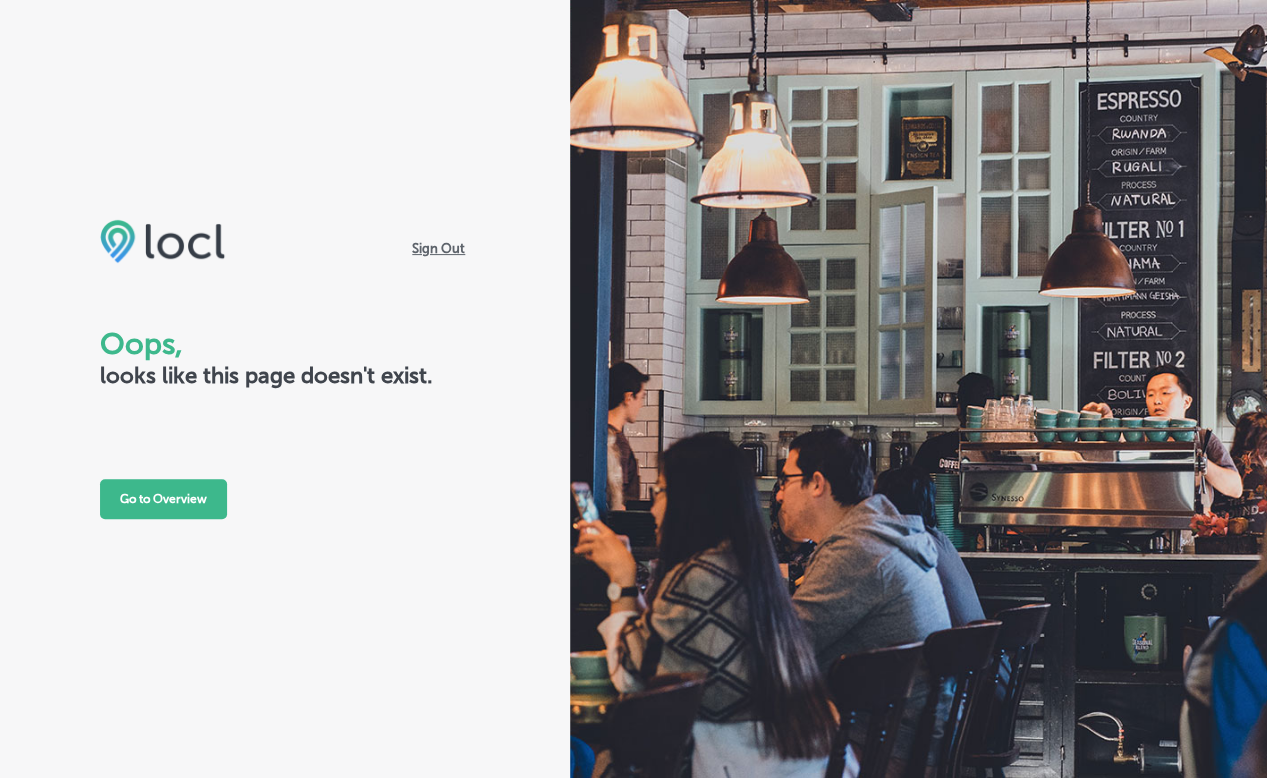 click on "Sign Out Oops, looks like this page doesn't exist. Go to Overview" at bounding box center (285, 369) 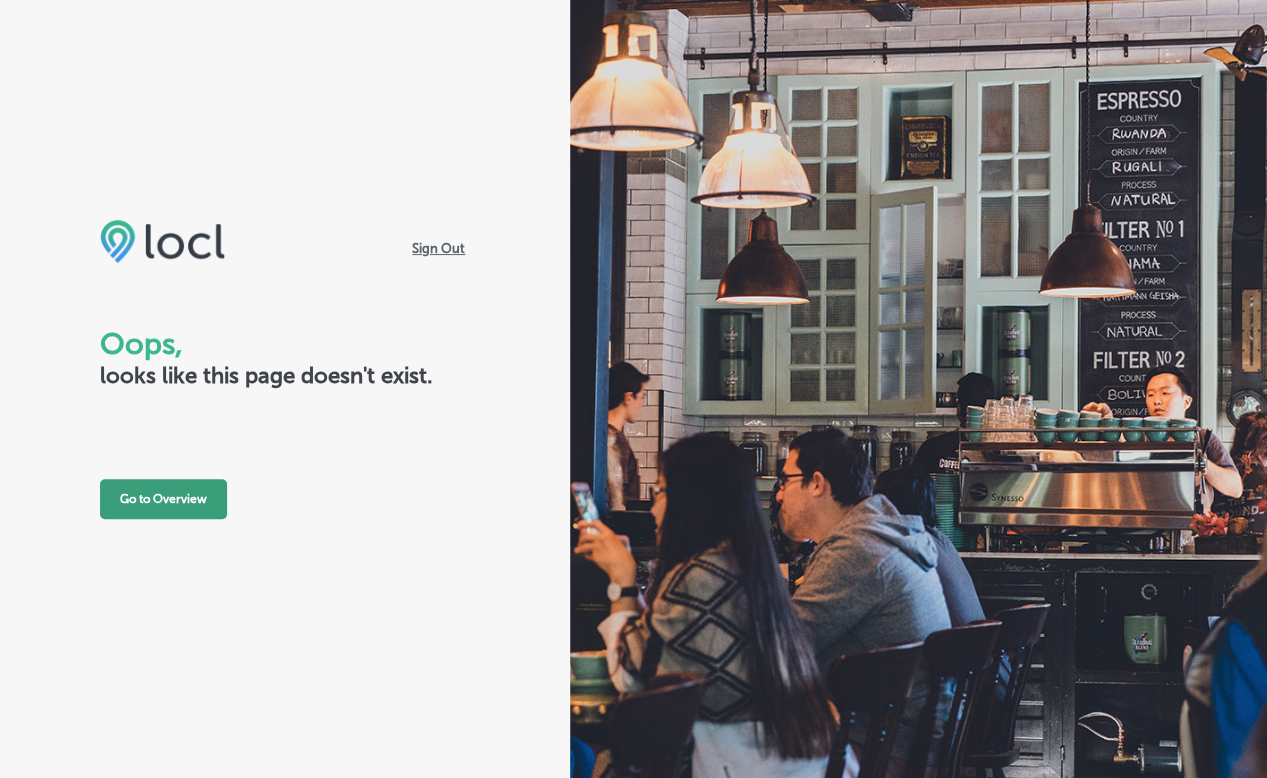 click on "Go to Overview" at bounding box center [163, 499] 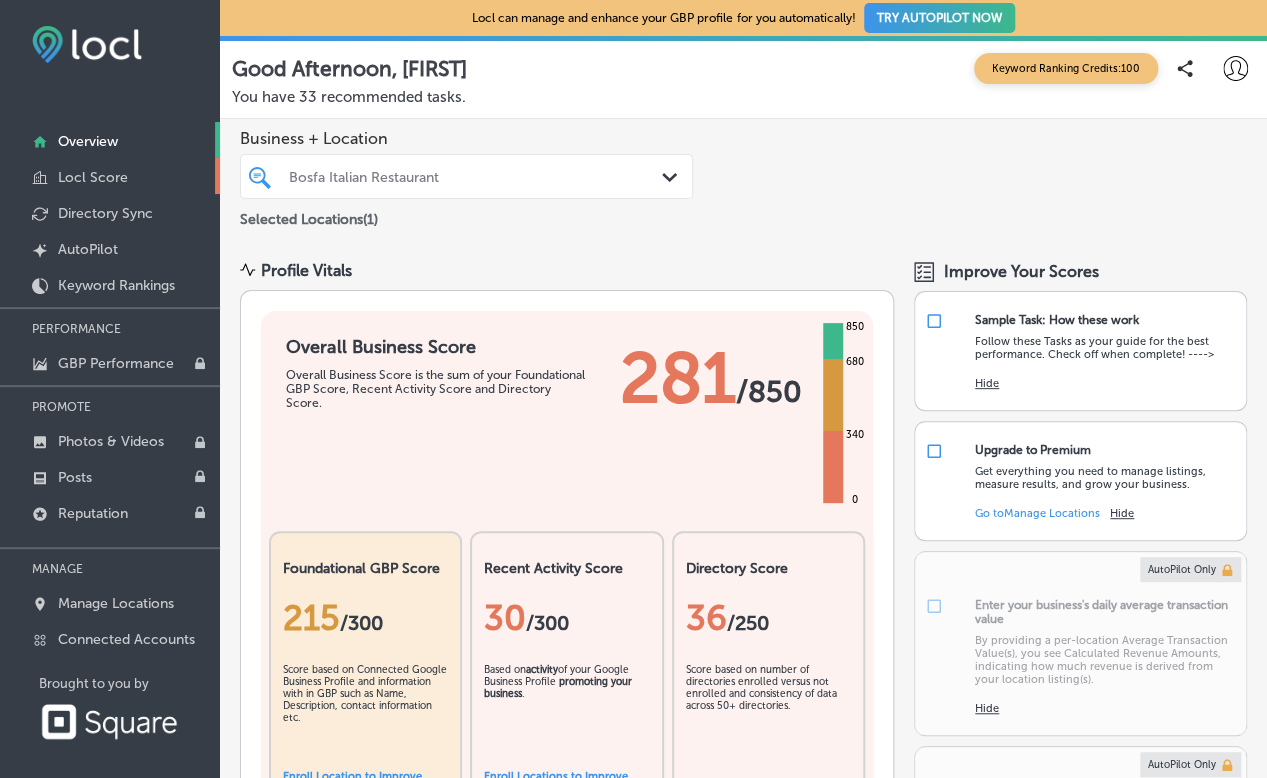 click on "Locl Score" at bounding box center [93, 177] 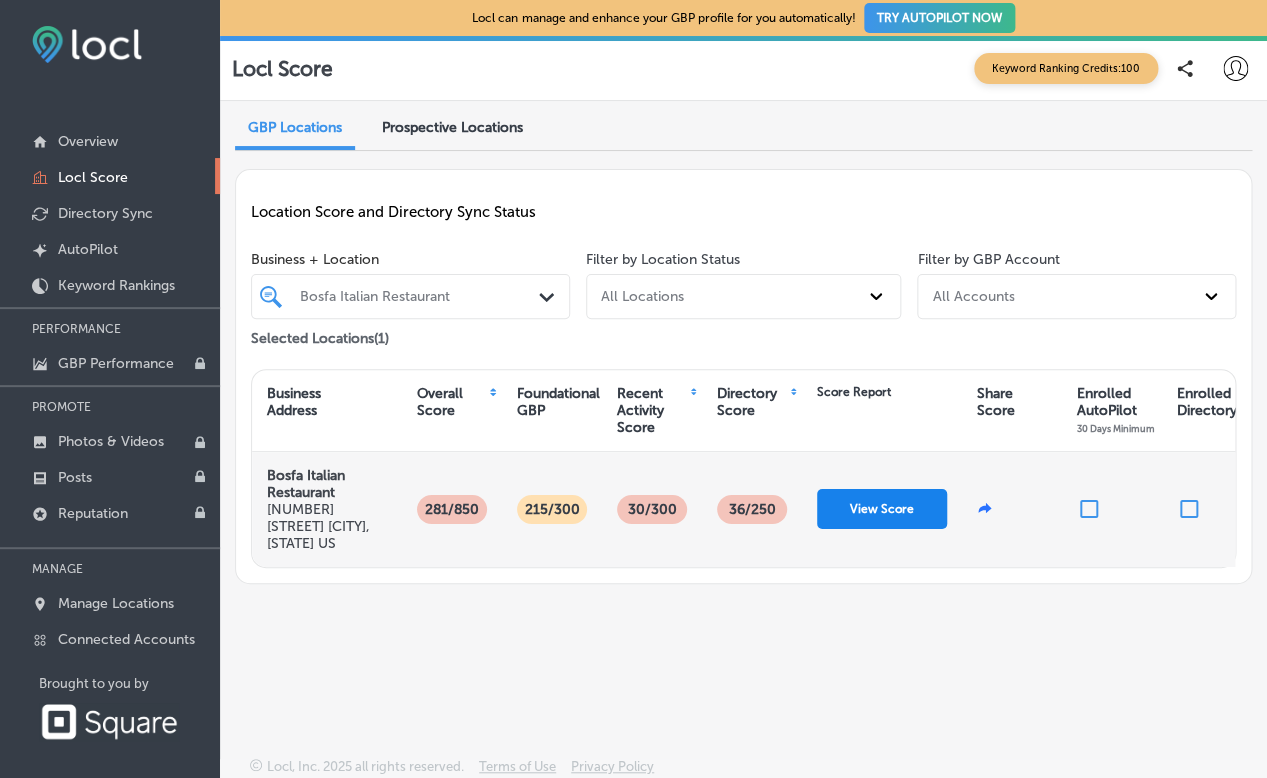 click on "View Score" at bounding box center (882, 509) 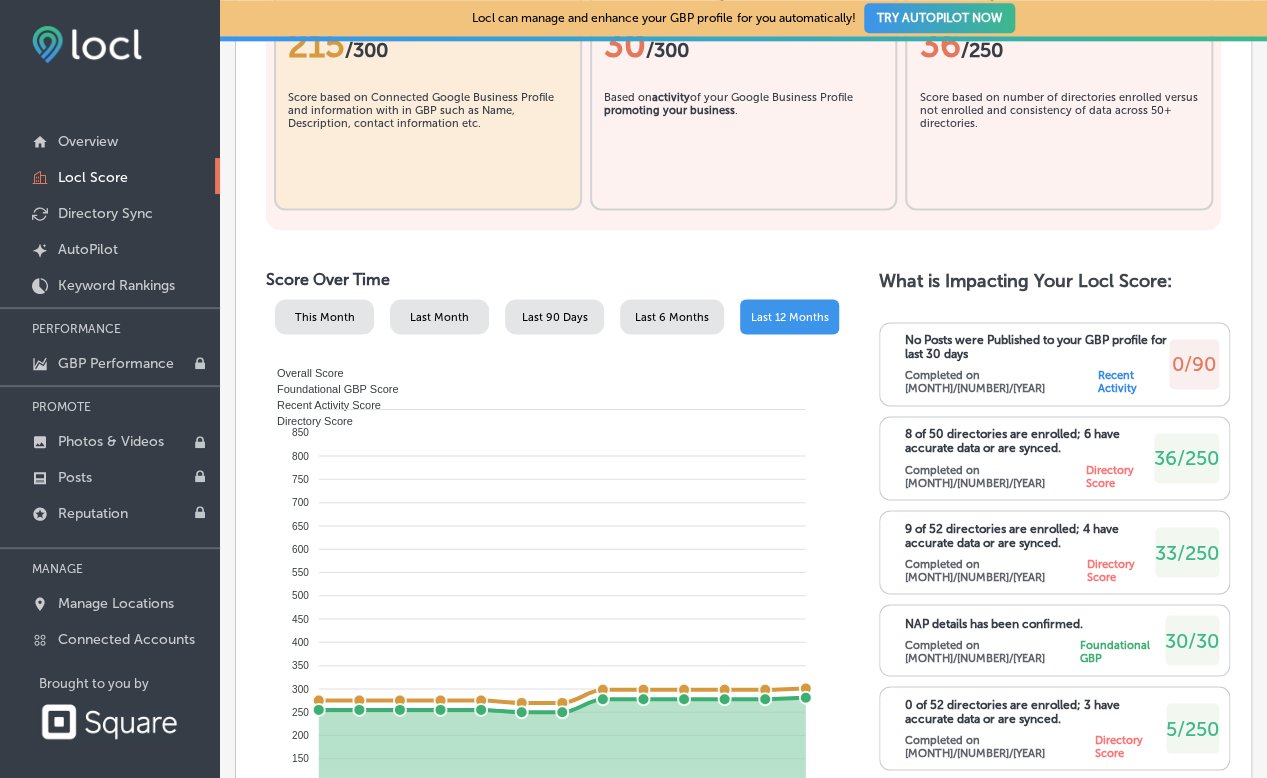 scroll, scrollTop: 803, scrollLeft: 0, axis: vertical 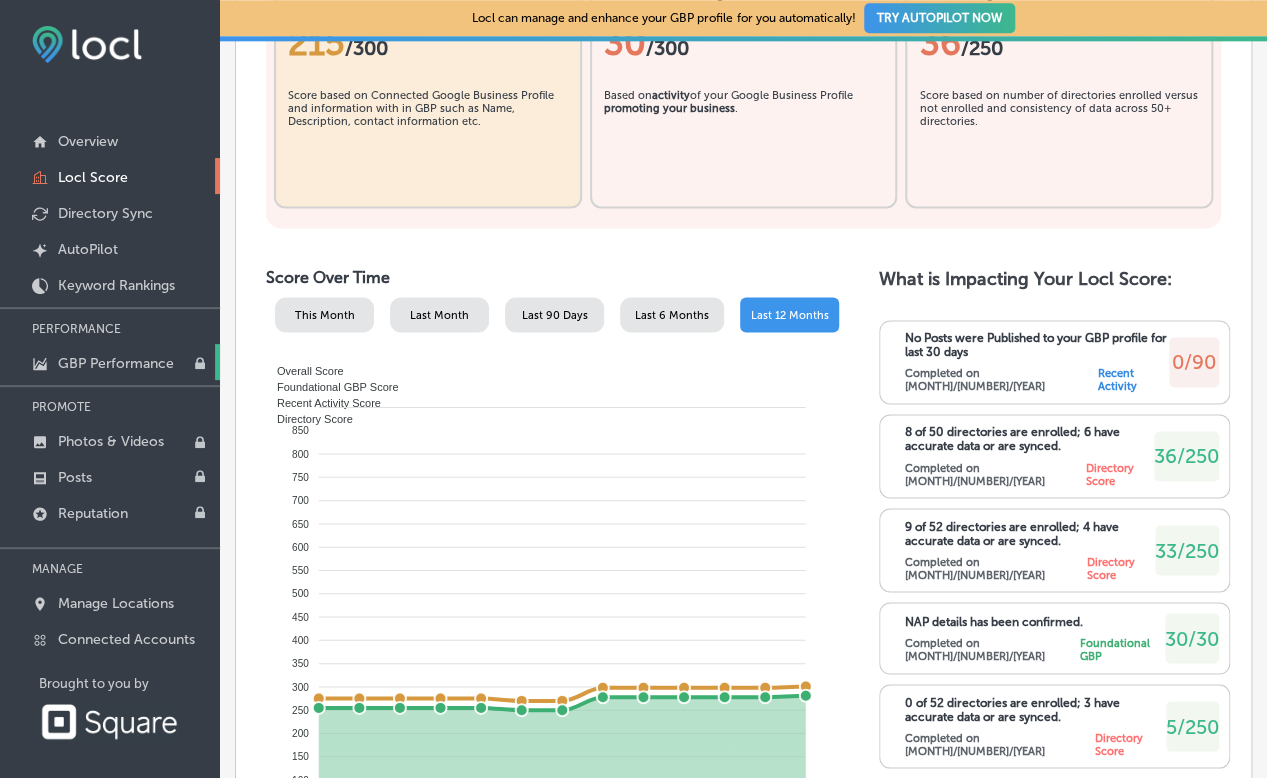 click on "GBP Performance" at bounding box center [116, 363] 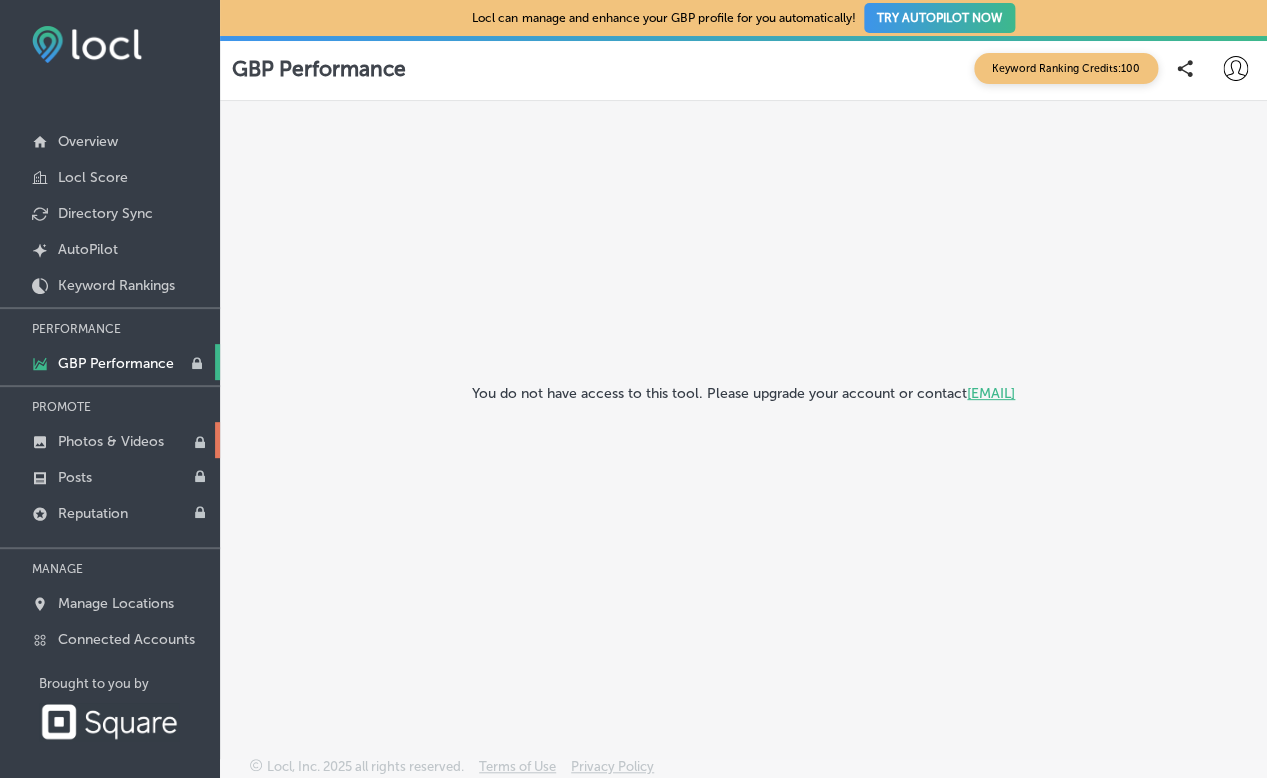 click on "Photos & Videos" at bounding box center (111, 441) 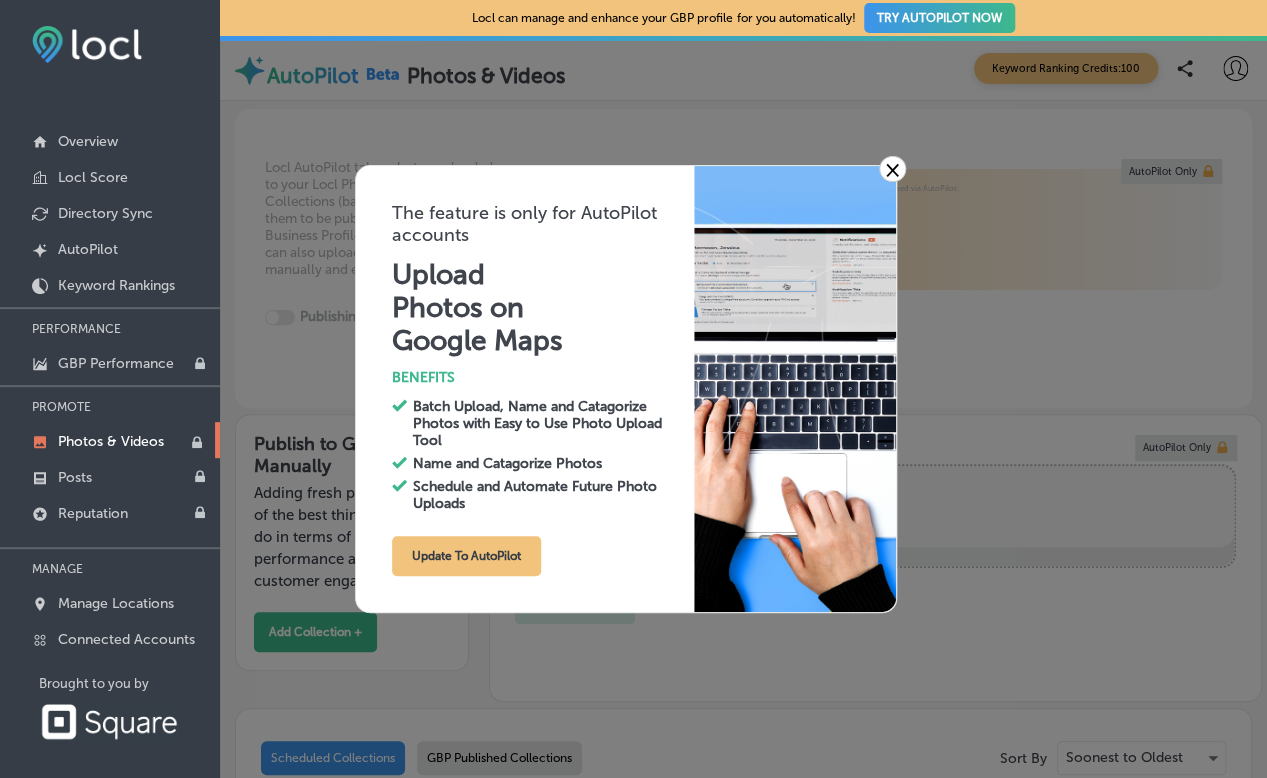 type on "0" 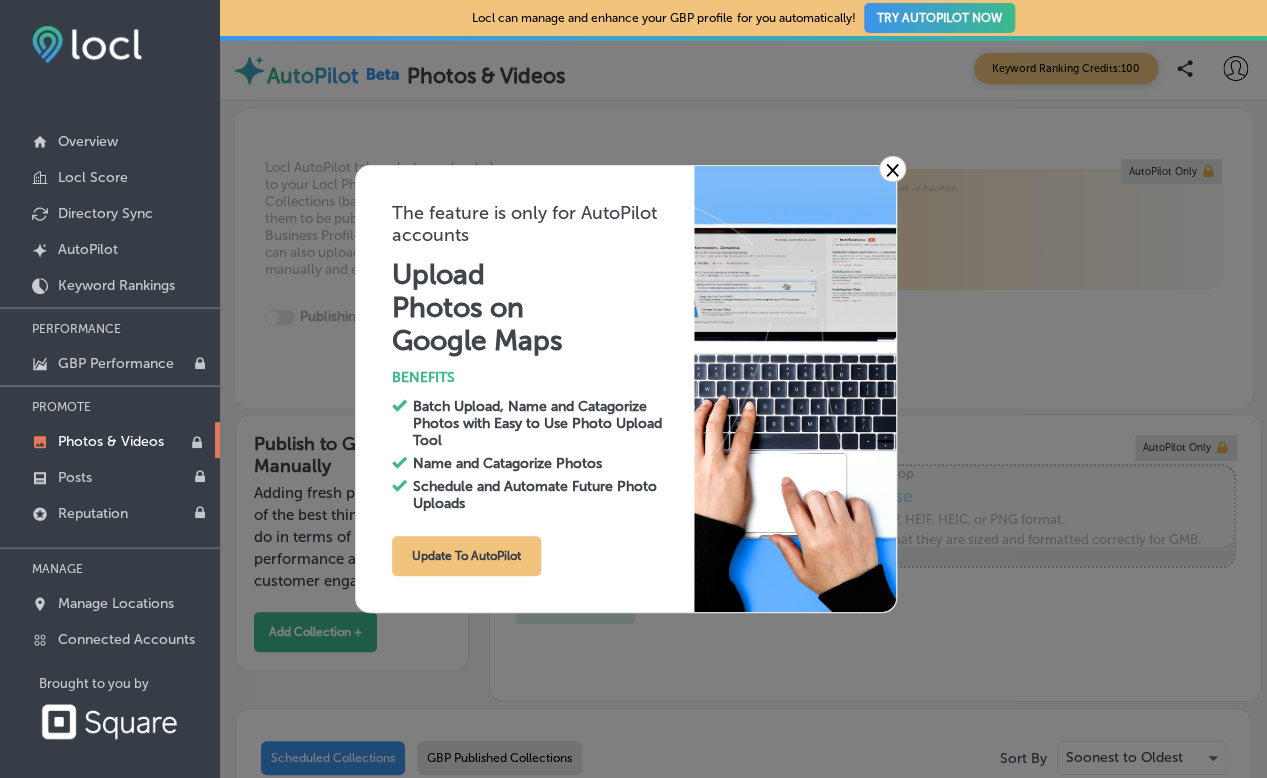 click on "×" at bounding box center (892, 169) 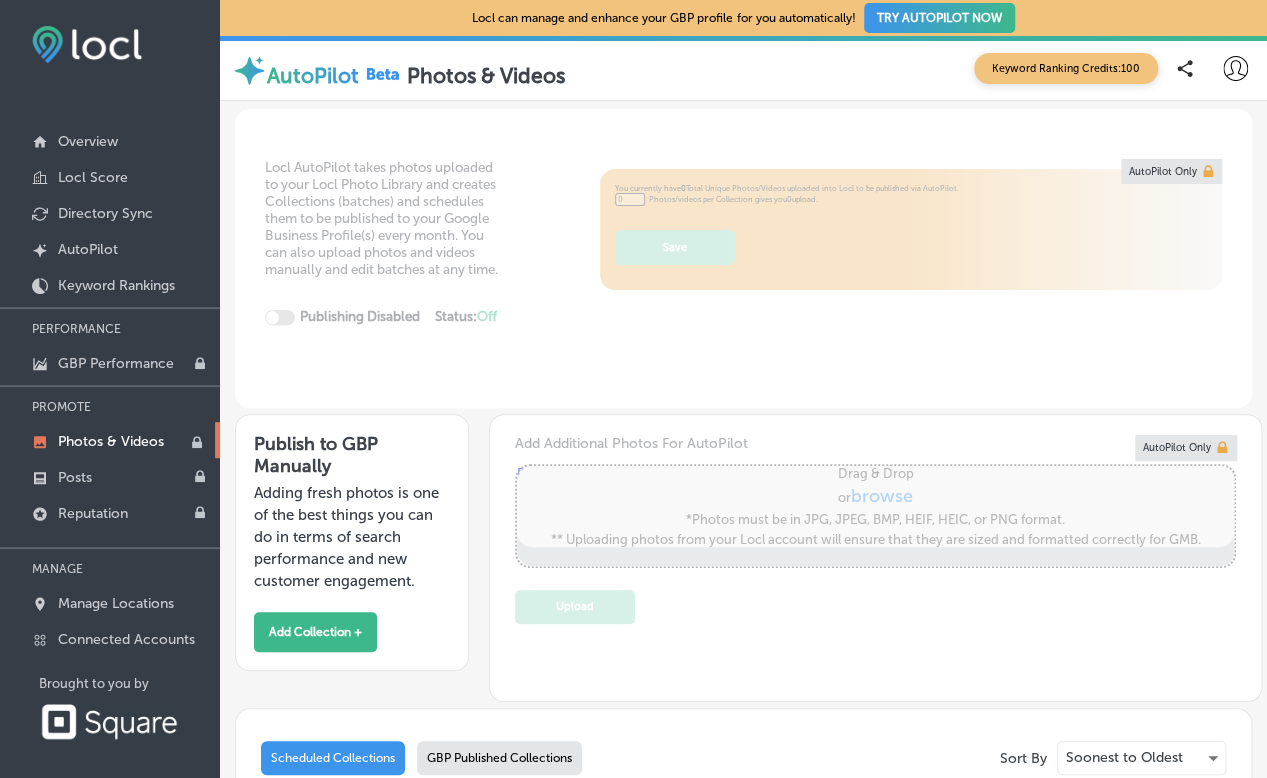 click on "Locl can manage and enhance your GBP profile for you automatically!   TRY AUTOPILOT NOW" at bounding box center [743, 17] 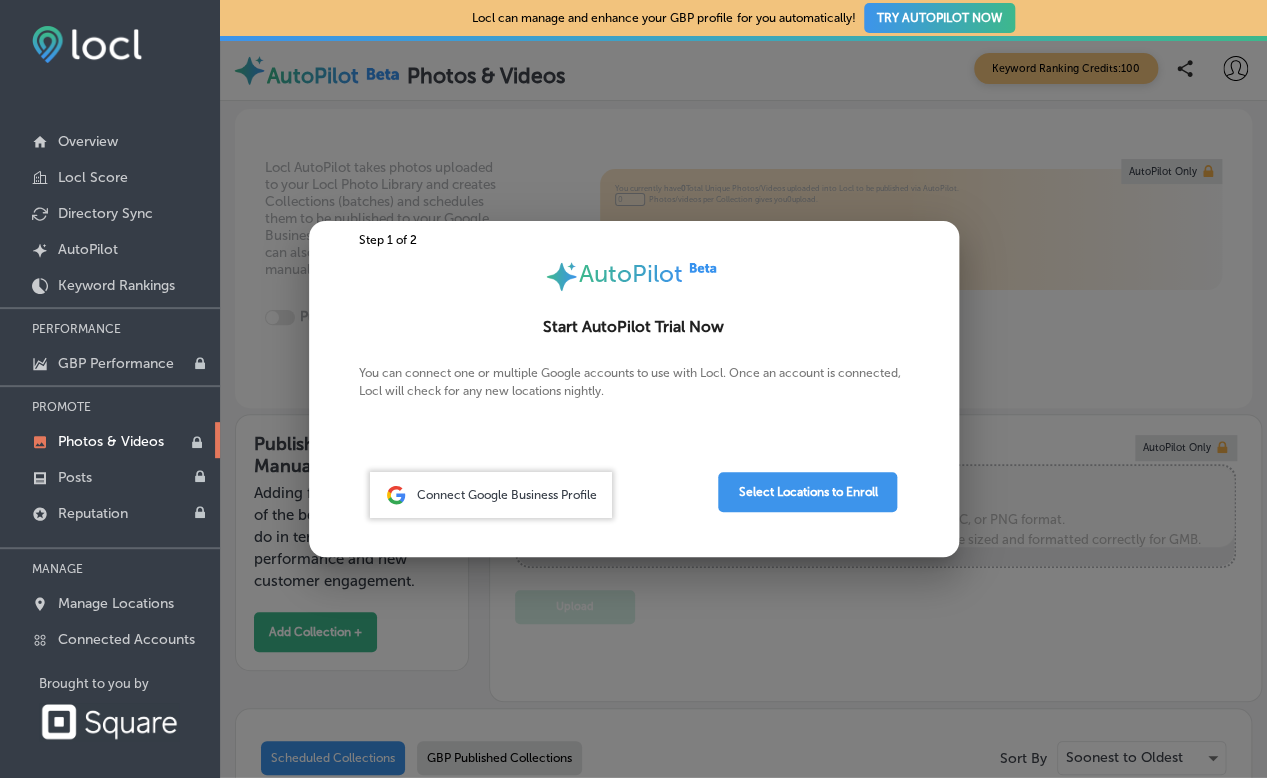 click at bounding box center [633, 389] 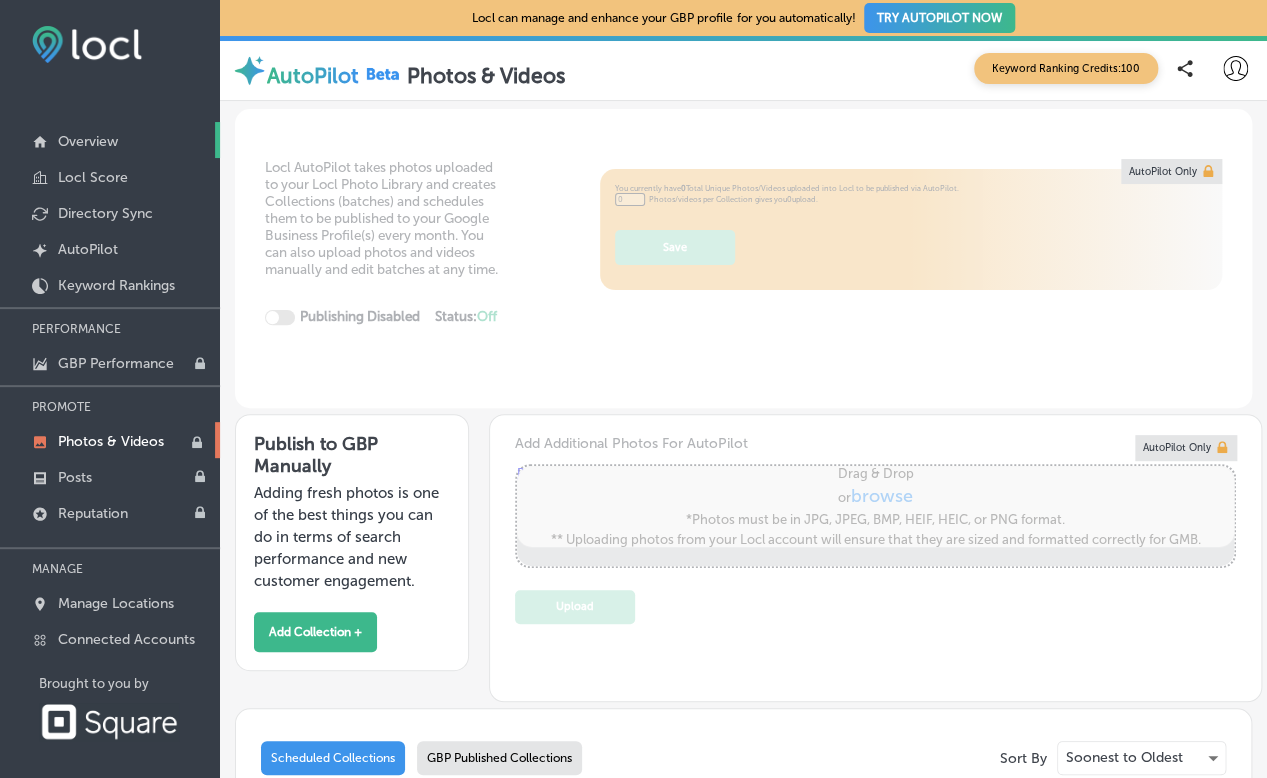click on "Overview" at bounding box center [110, 140] 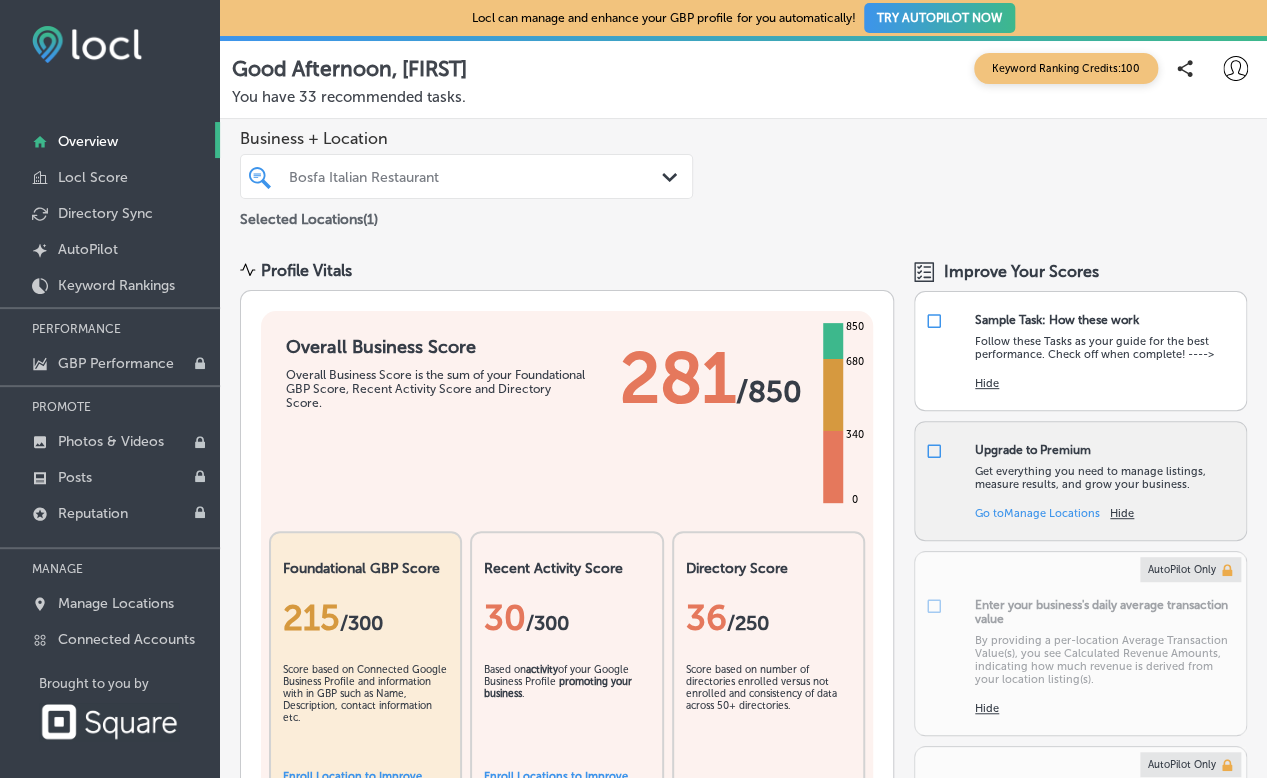 click on "Upgrade to Premium" at bounding box center (1033, 450) 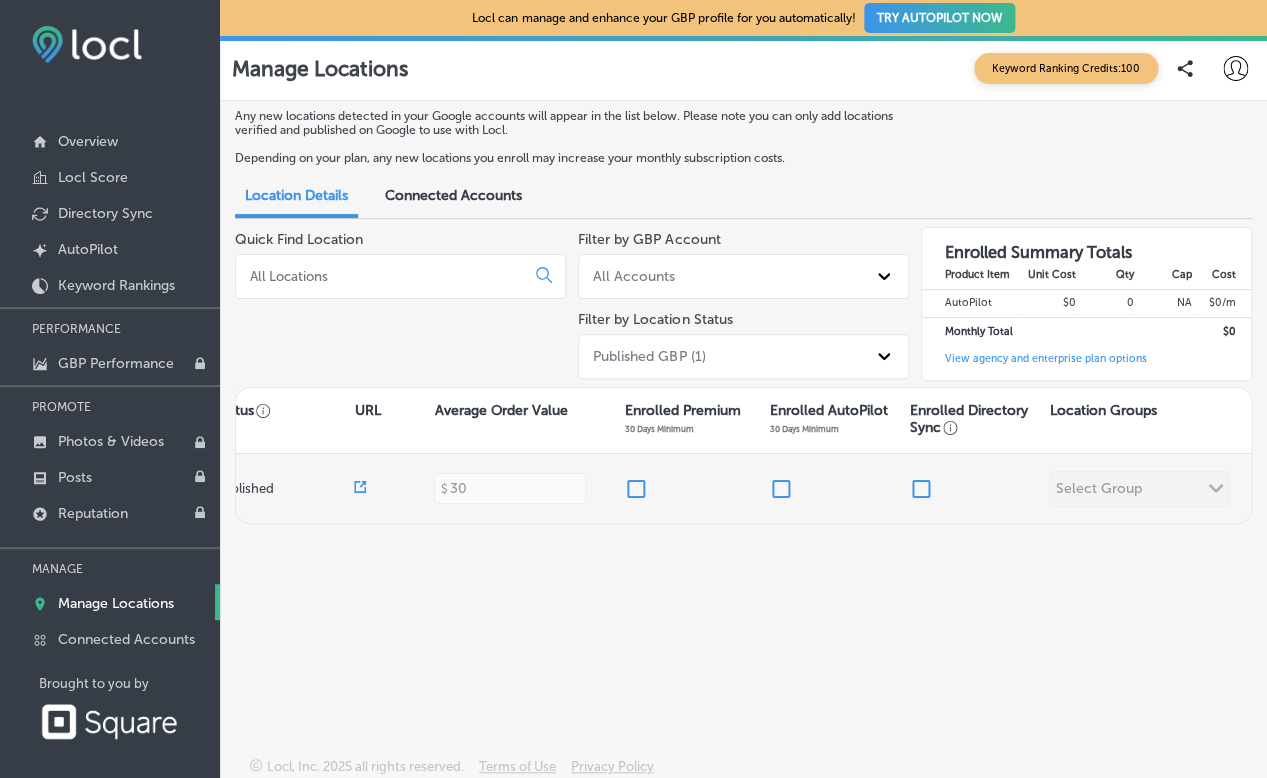 scroll, scrollTop: 0, scrollLeft: 529, axis: horizontal 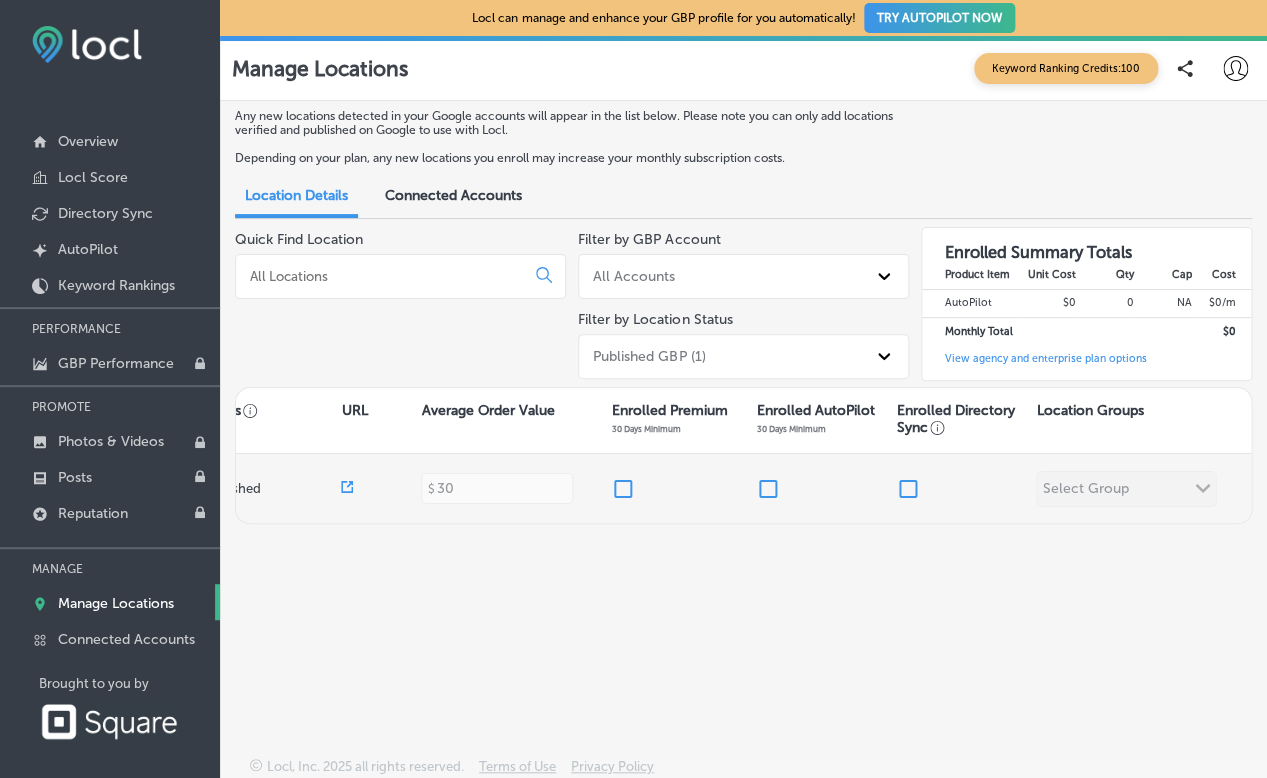 click on "Edit Bosfa Italian Restaurant [NUMBER] [STREET] , [CITY], [STATE] [POSTAL_CODE], US Published $ 30 Select Group
Path
Created with Sketch." at bounding box center (479, 488) 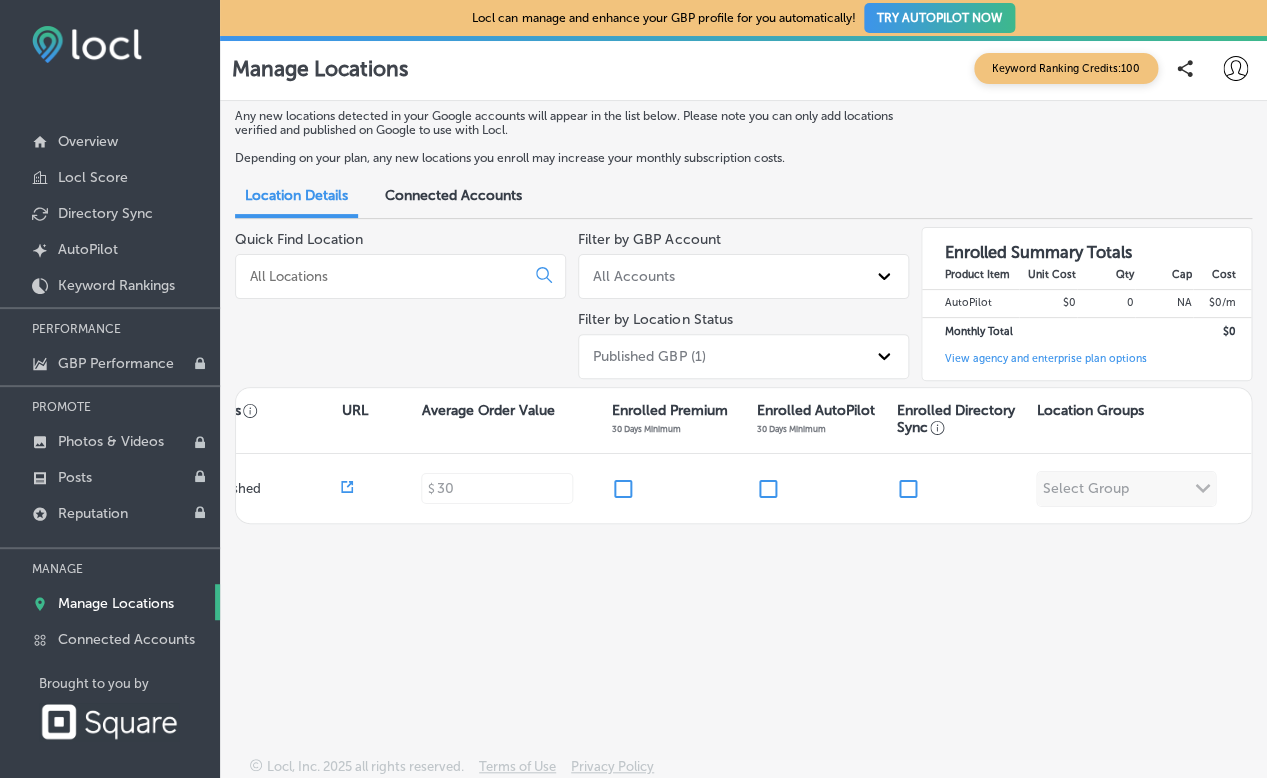 click on "View agency and enterprise plan options" at bounding box center [1034, 366] 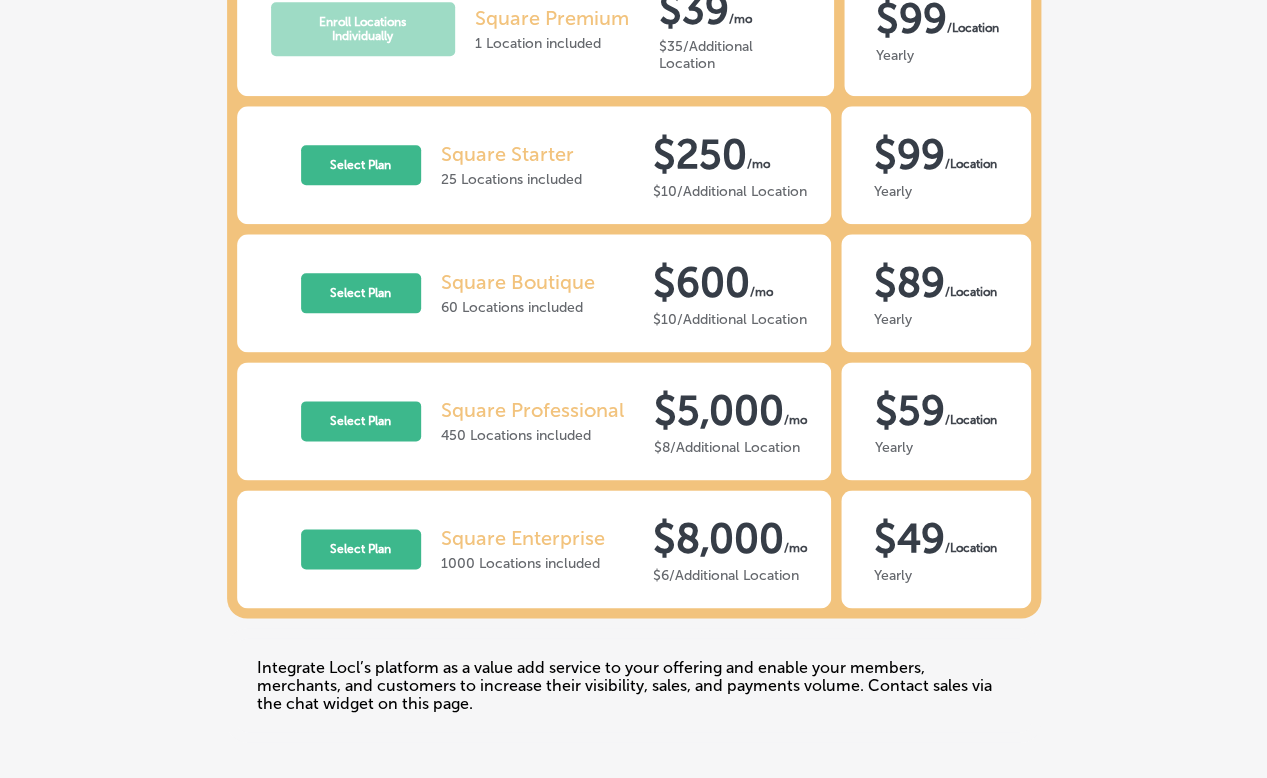 scroll, scrollTop: 0, scrollLeft: 0, axis: both 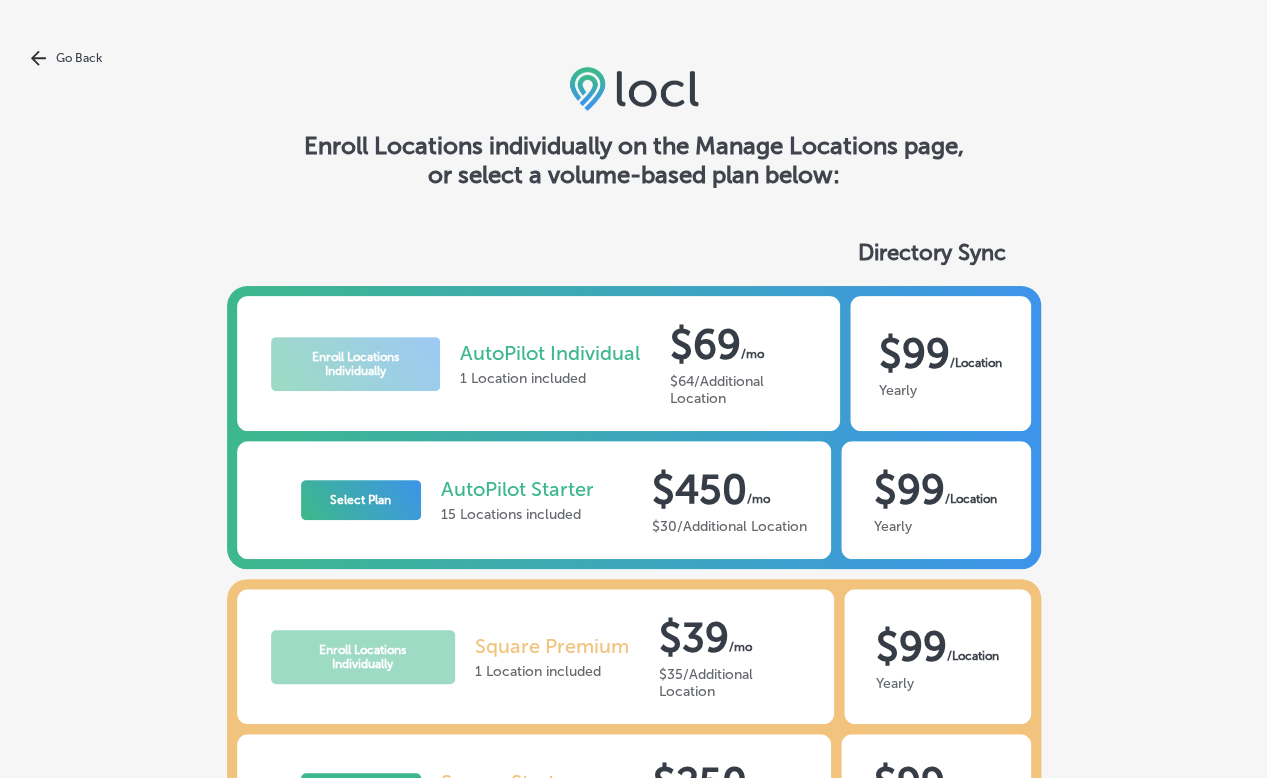 click on "Go Back" at bounding box center (633, 58) 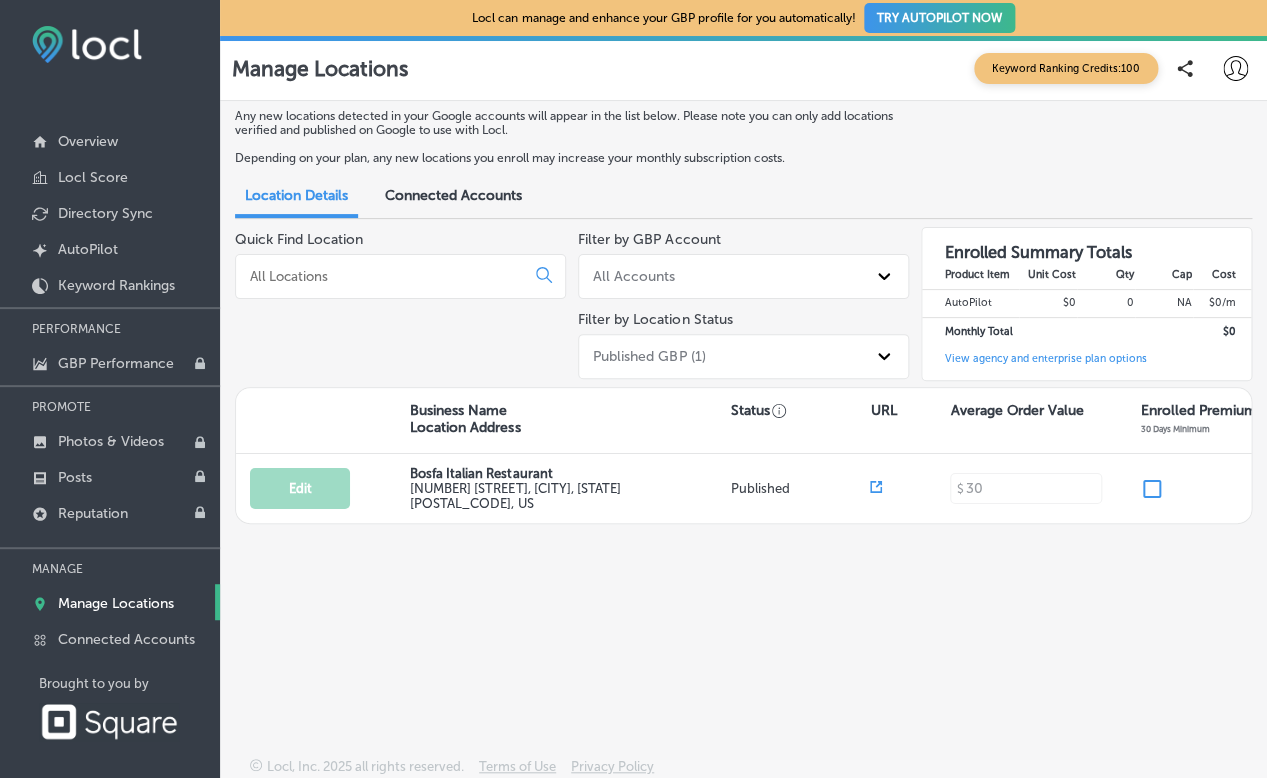 click 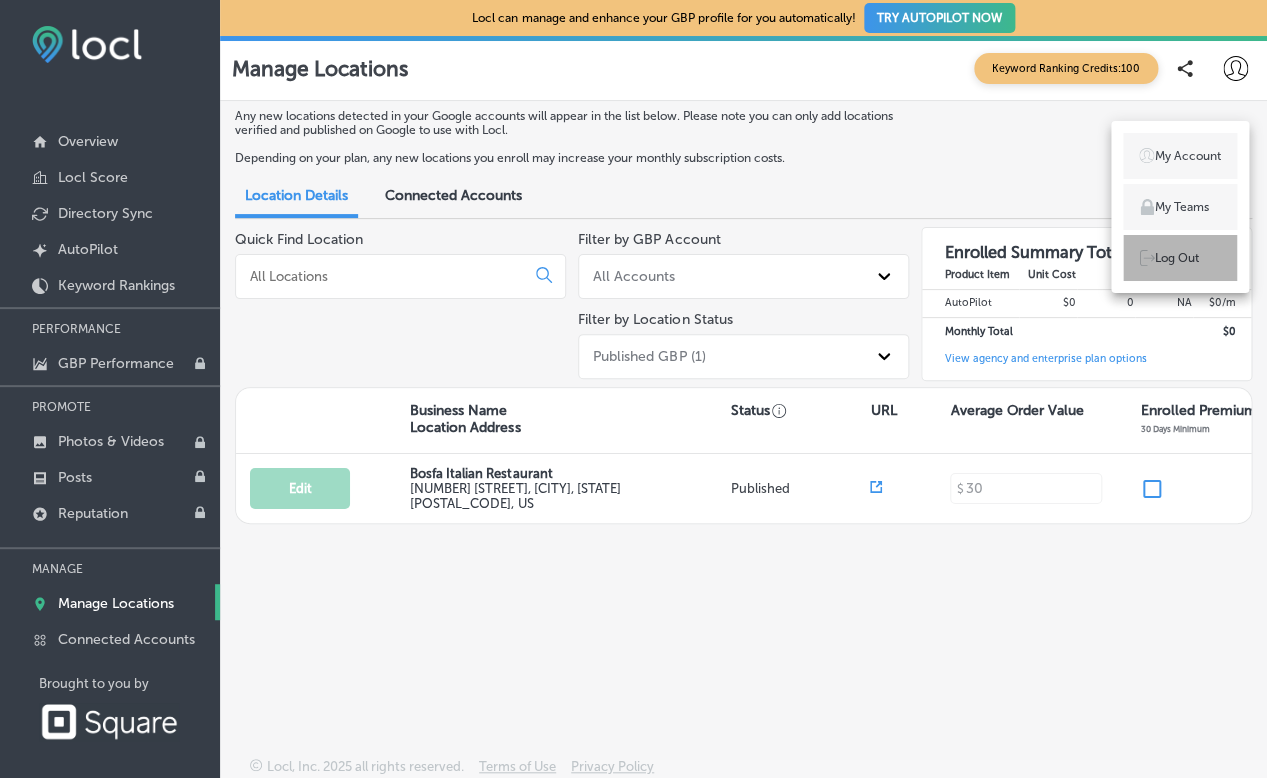 click on "Log Out" at bounding box center (1180, 258) 